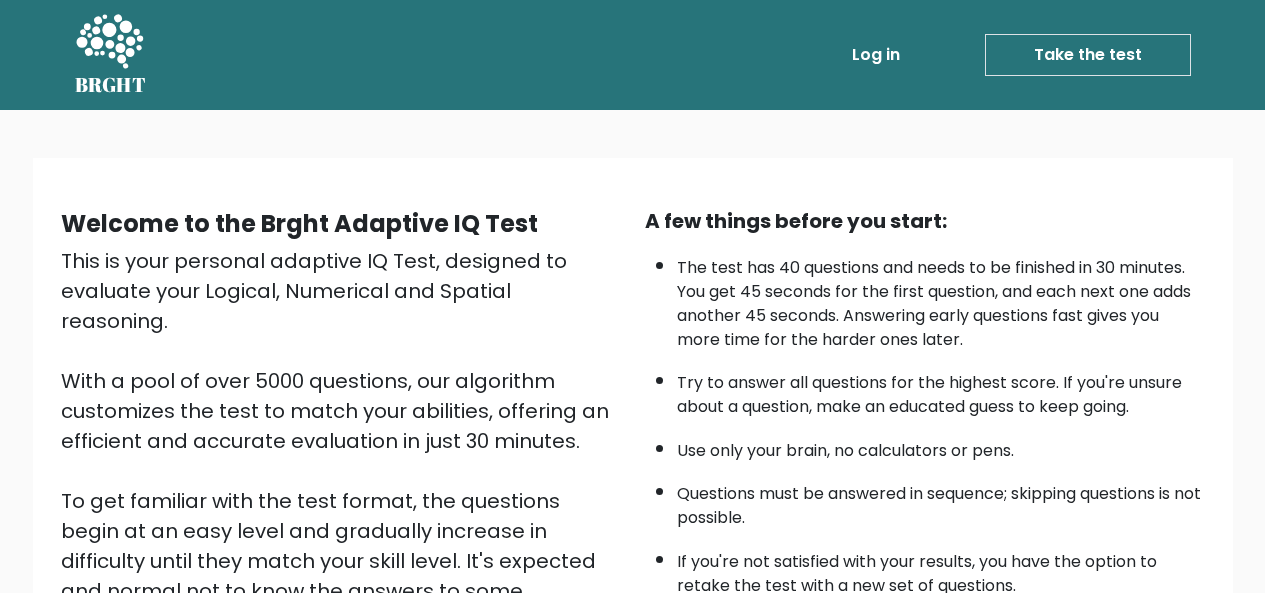 scroll, scrollTop: 322, scrollLeft: 0, axis: vertical 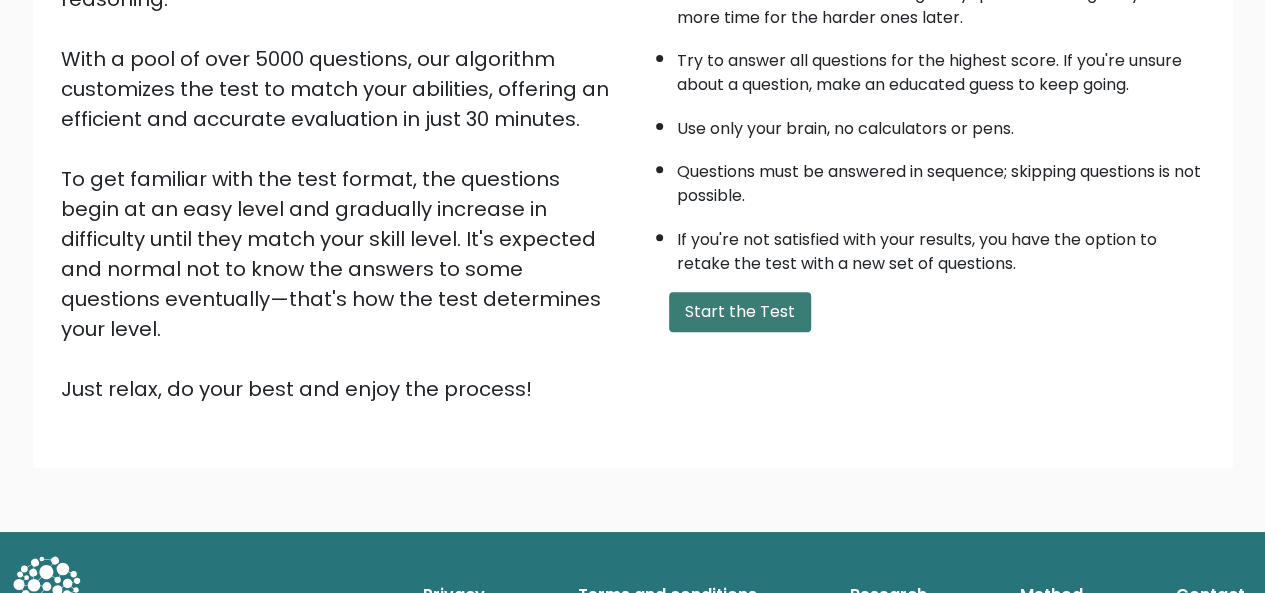 click on "Start the Test" at bounding box center (740, 312) 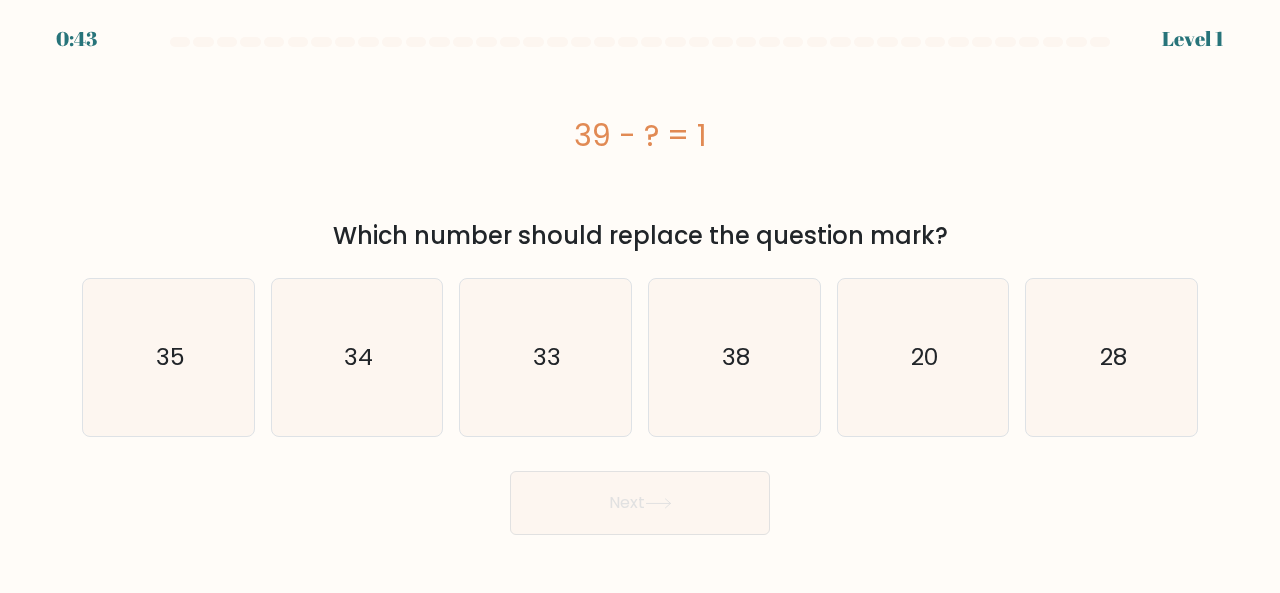 scroll, scrollTop: 0, scrollLeft: 0, axis: both 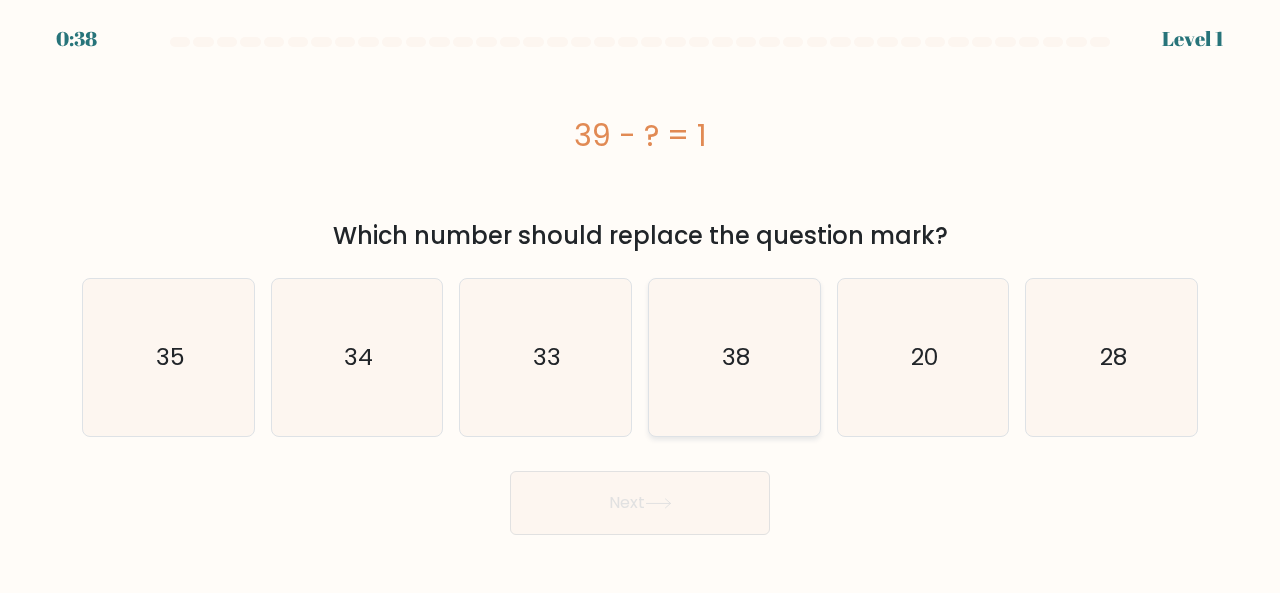 click on "38" 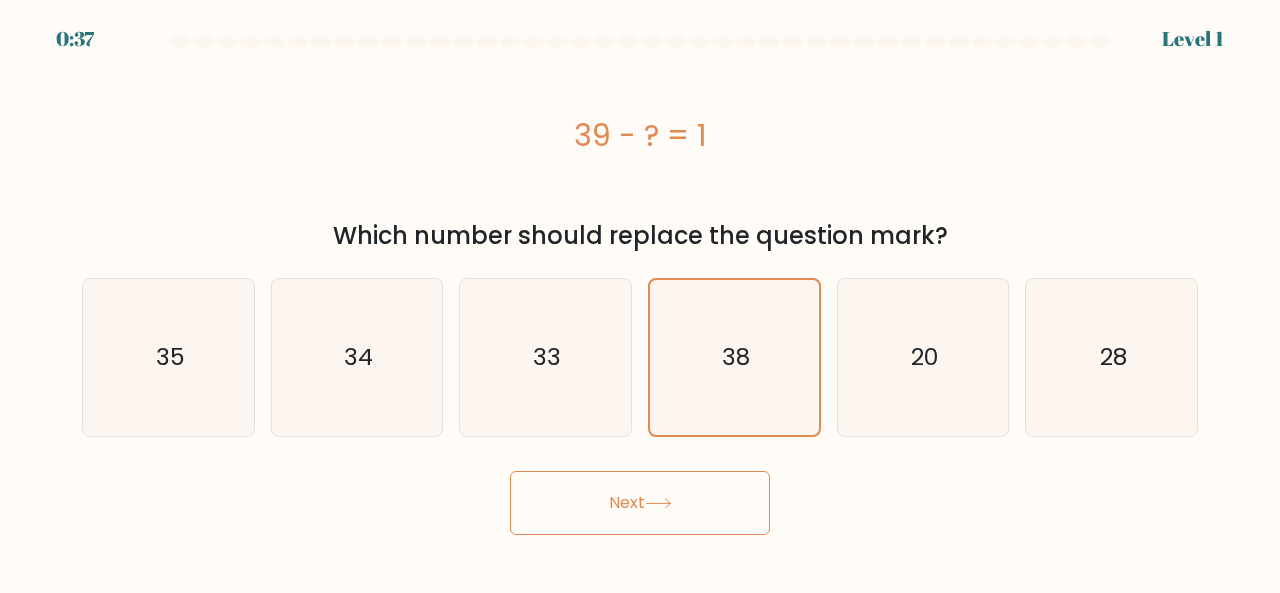 click on "Next" at bounding box center [640, 503] 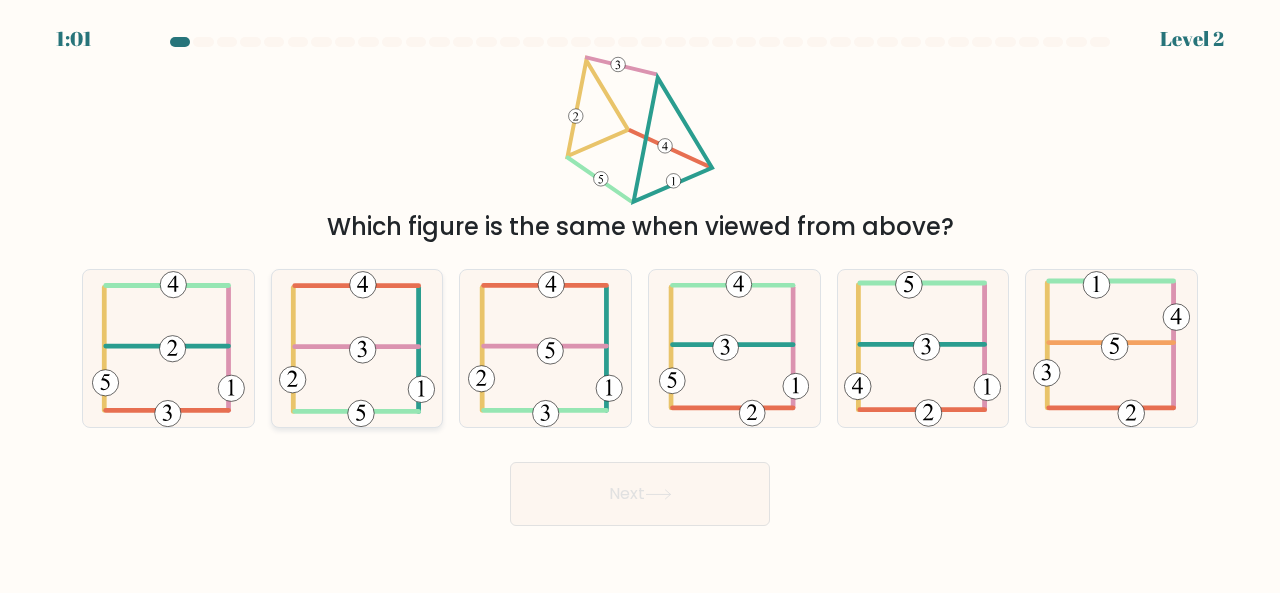 click 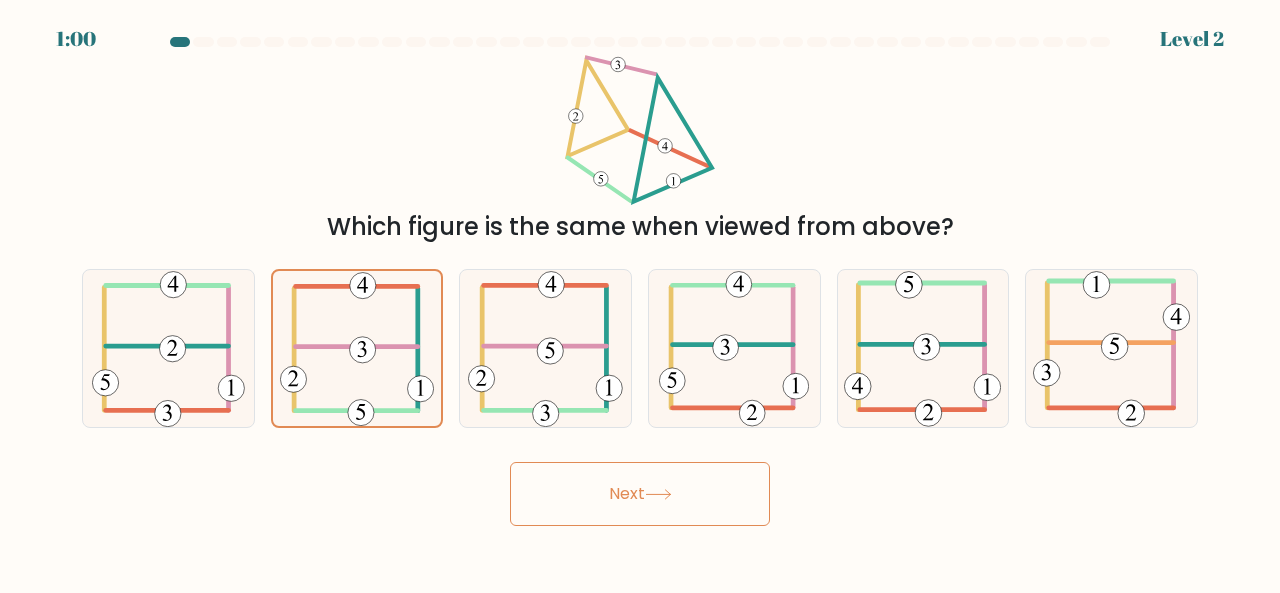 click on "Next" at bounding box center [640, 494] 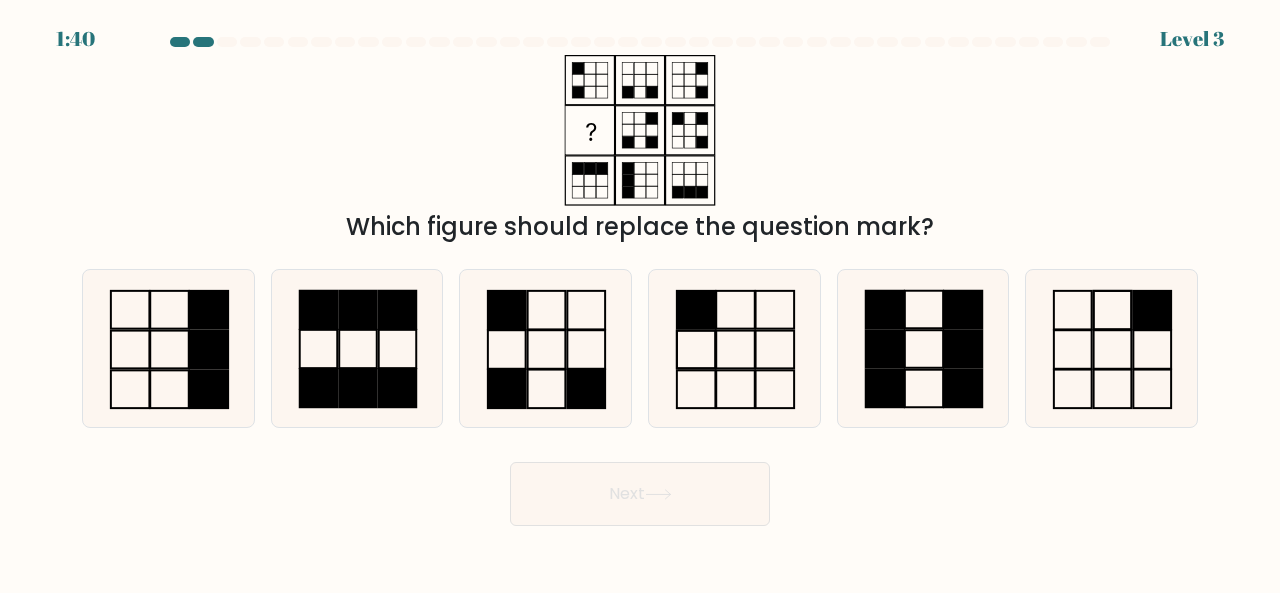 click 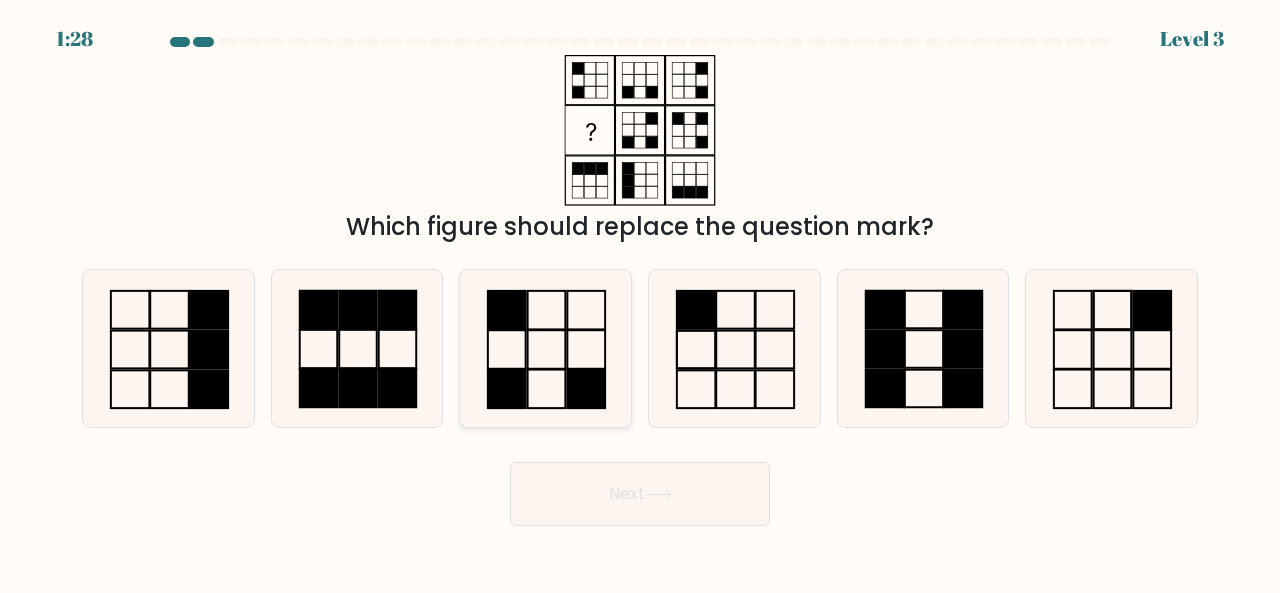 click 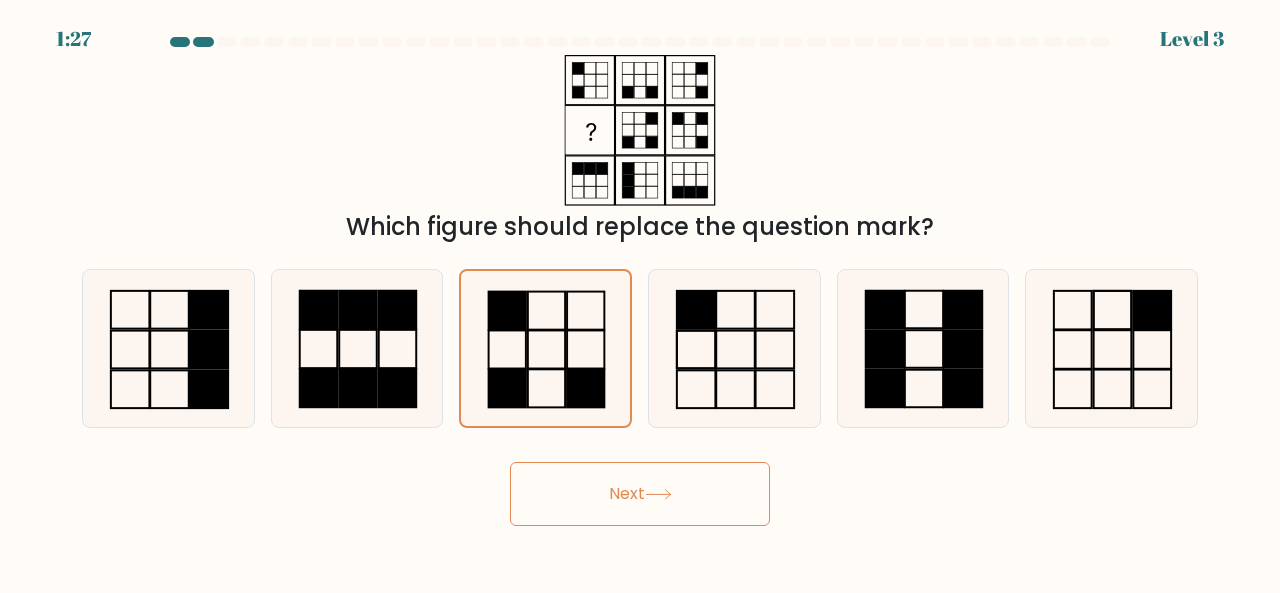 click on "Next" at bounding box center [640, 494] 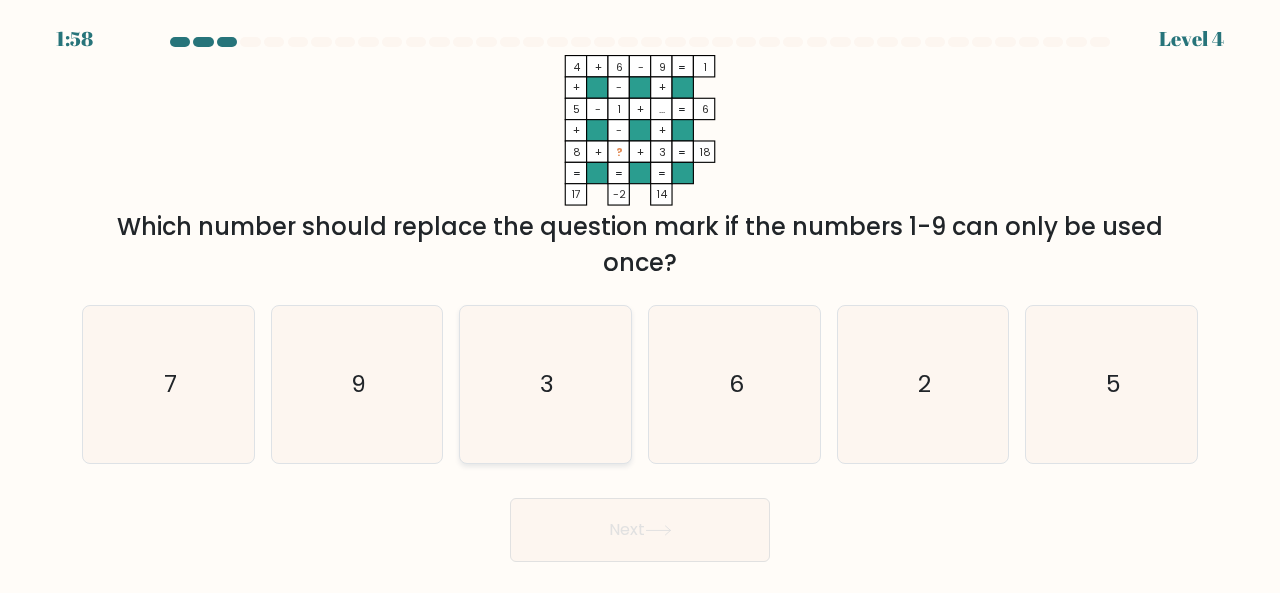 click on "3" 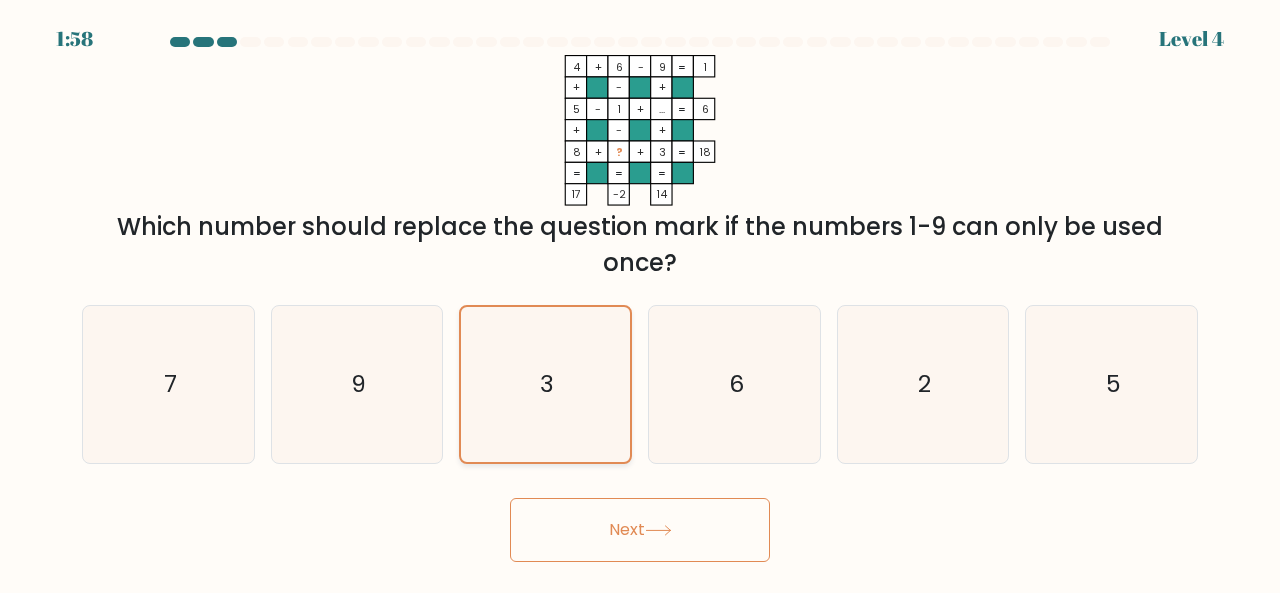 click on "3" 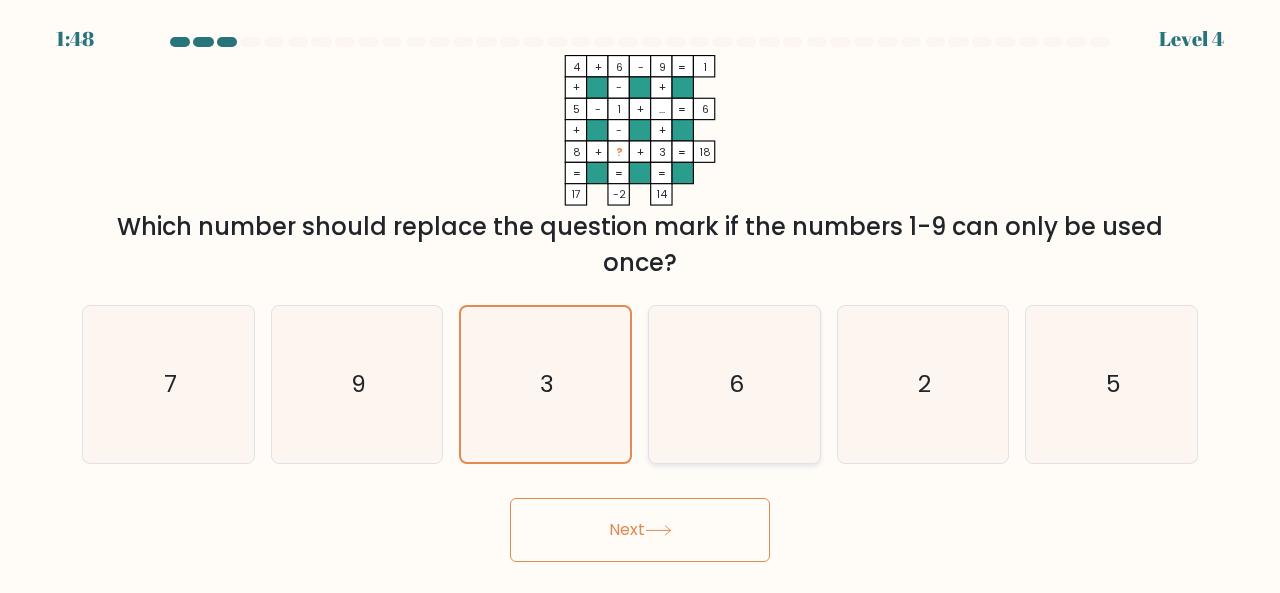 click on "6" 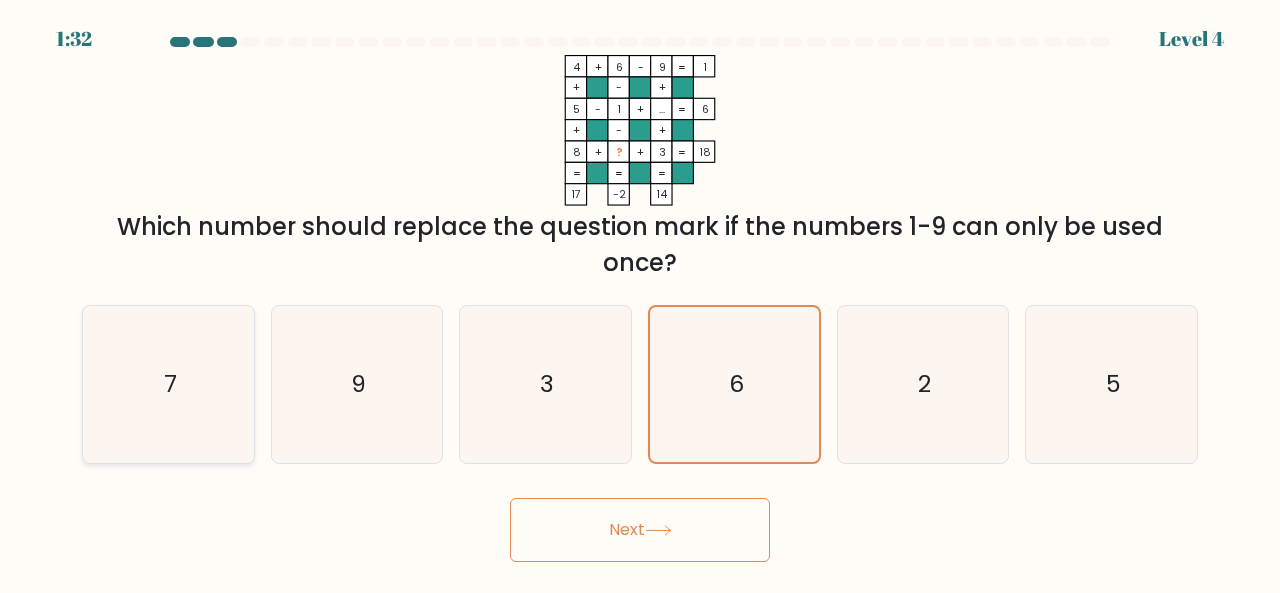 click on "7" 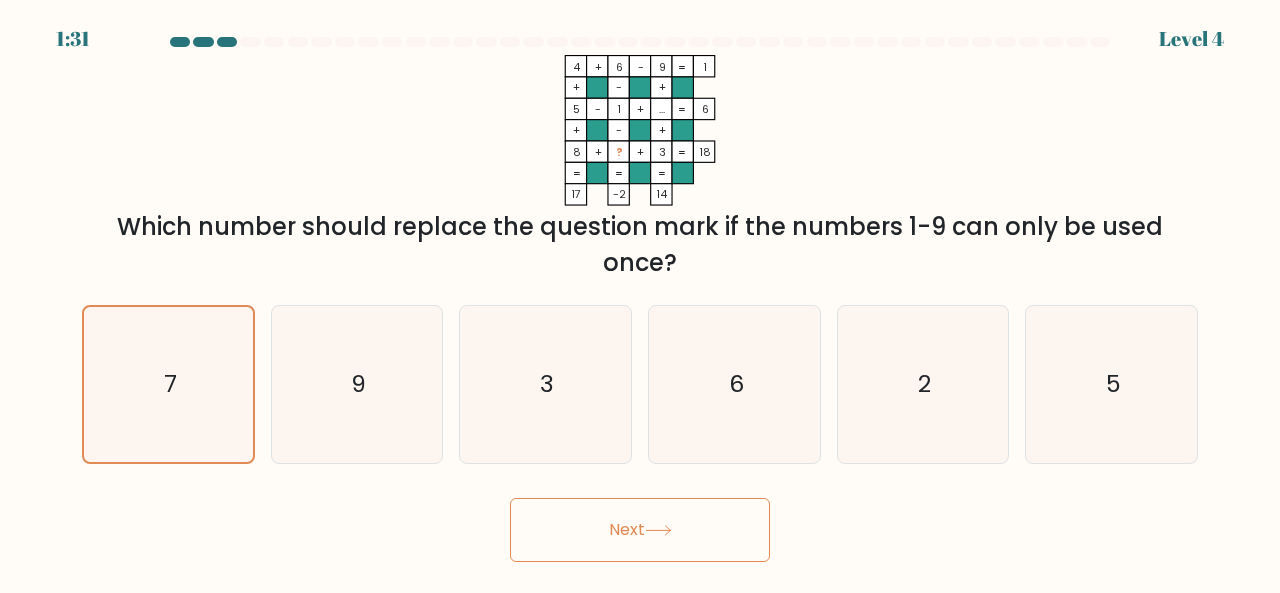 click on "Next" at bounding box center [640, 530] 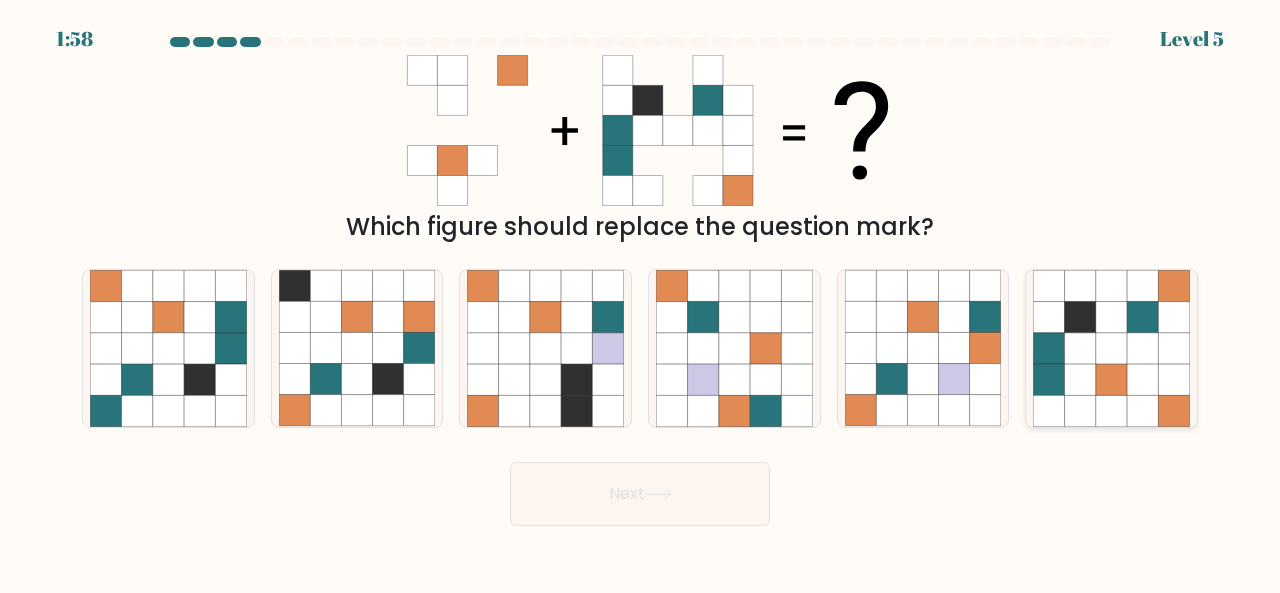 click 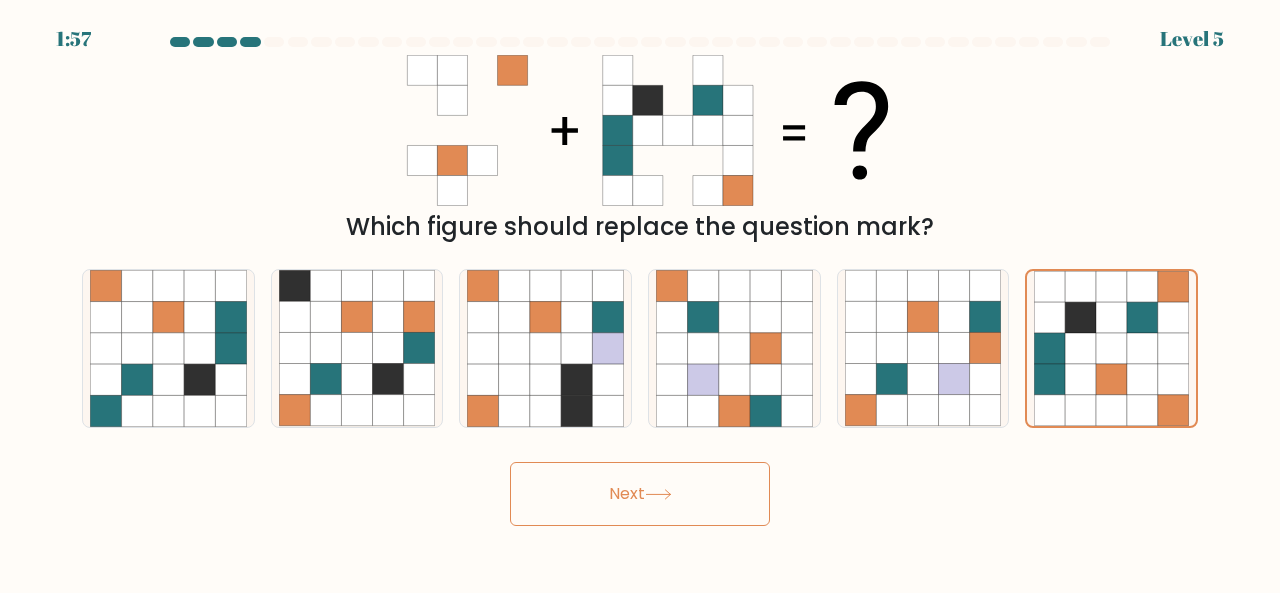 click on "Next" at bounding box center (640, 494) 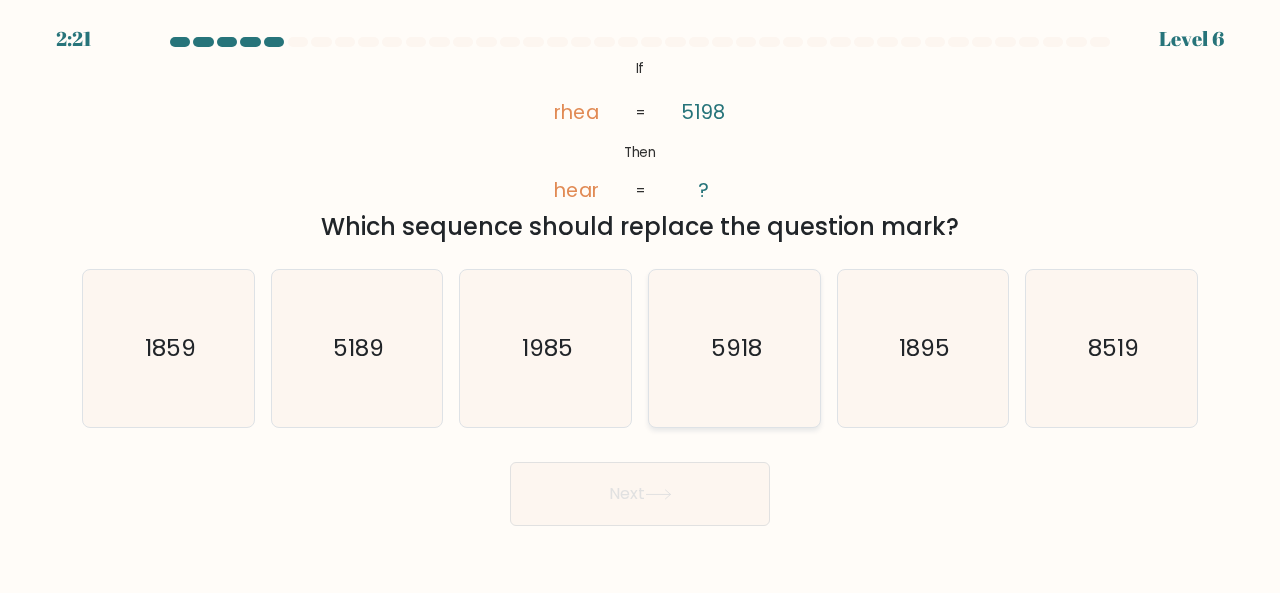 click on "5918" 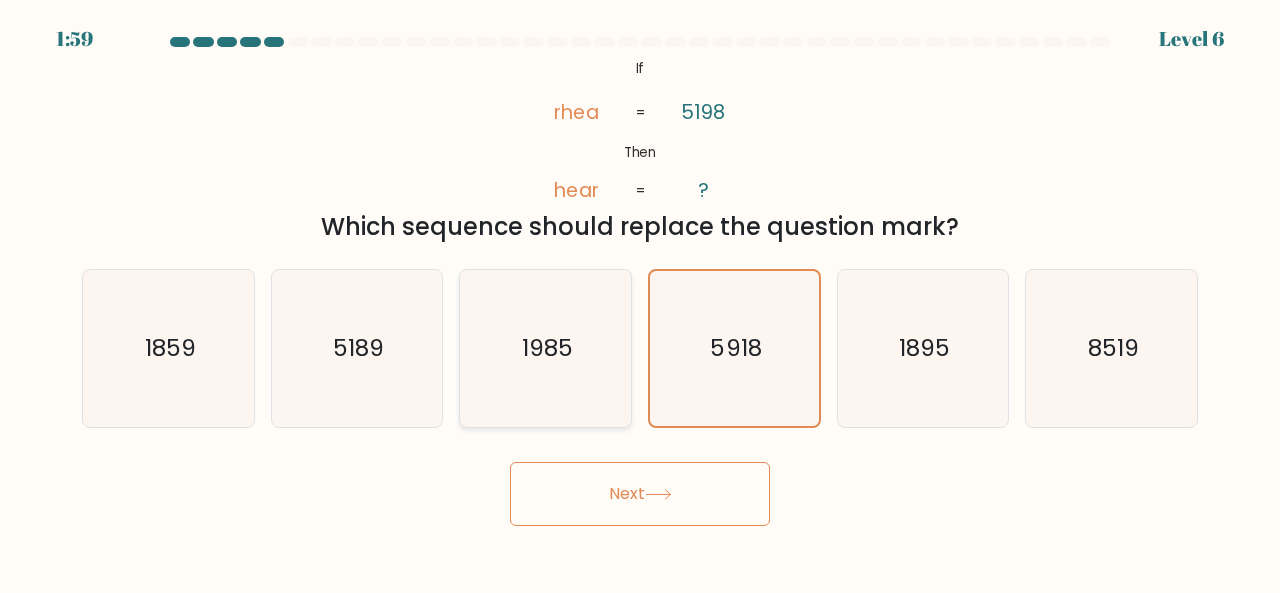 click on "1985" 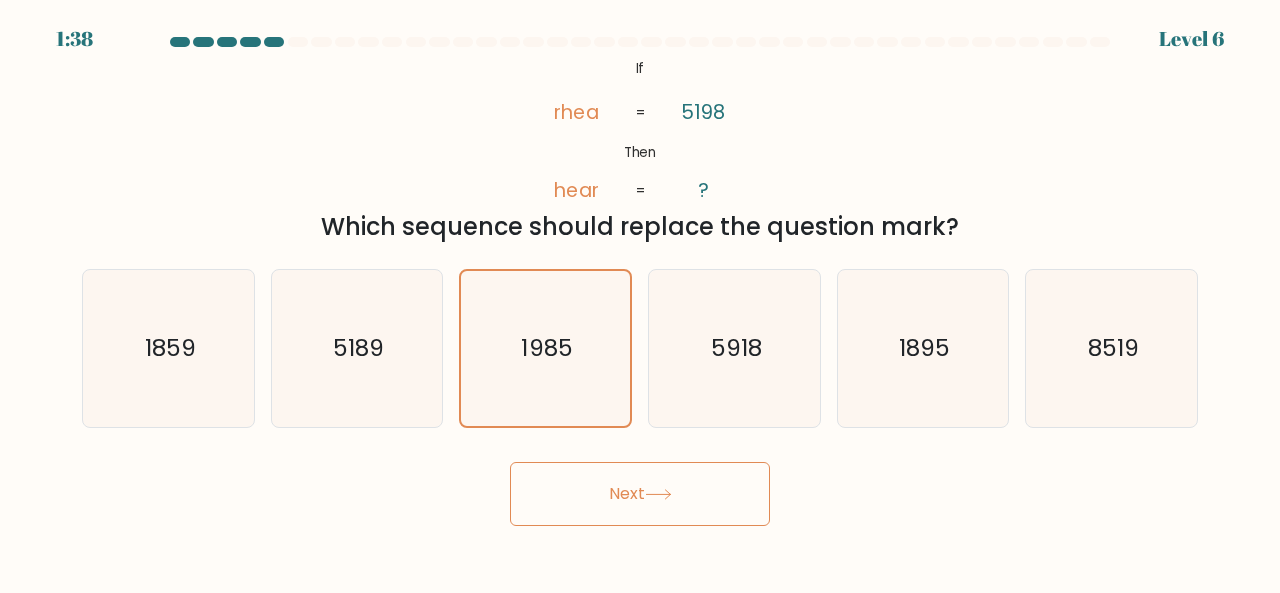 click on "Next" at bounding box center (640, 494) 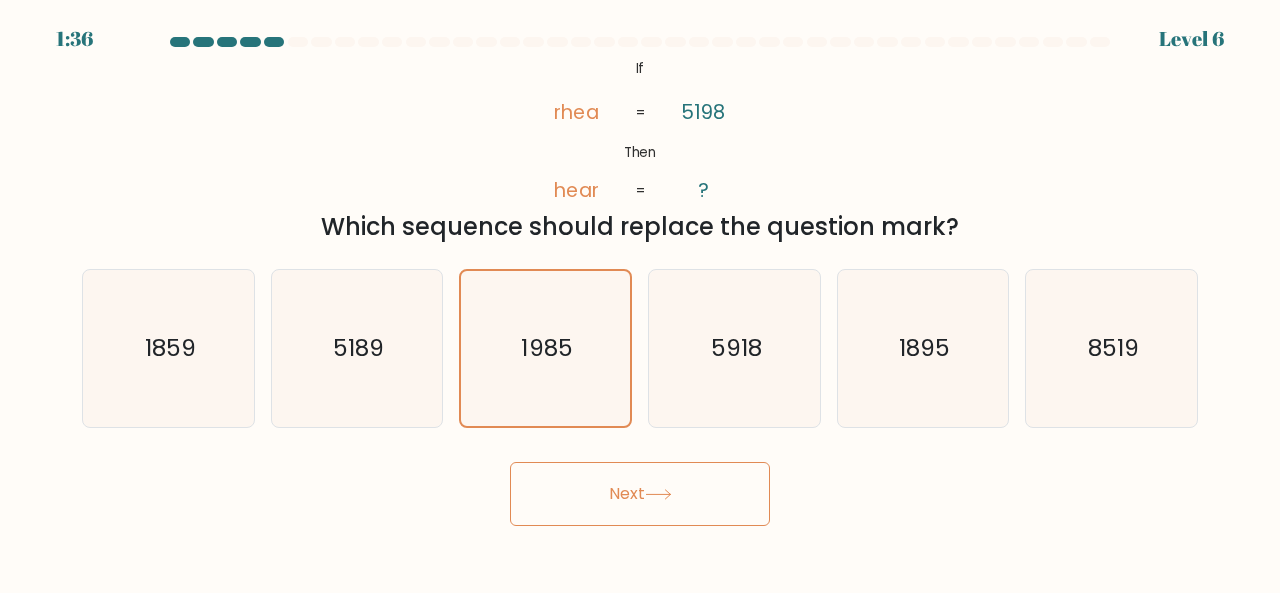 click on "Next" at bounding box center [640, 494] 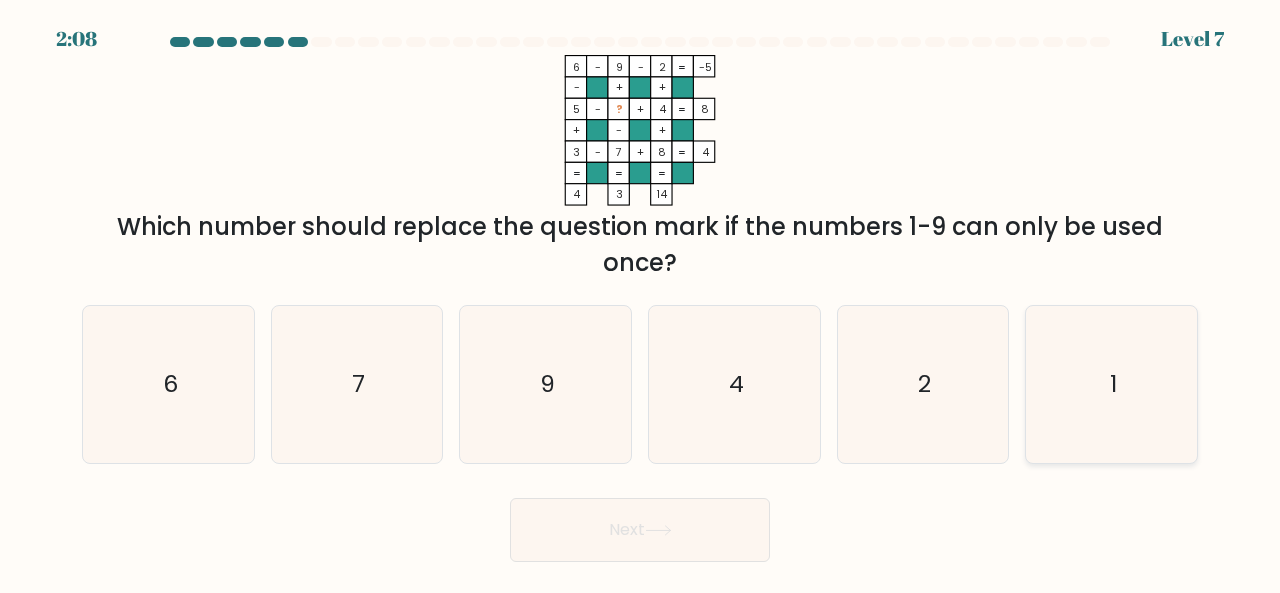 click on "1" 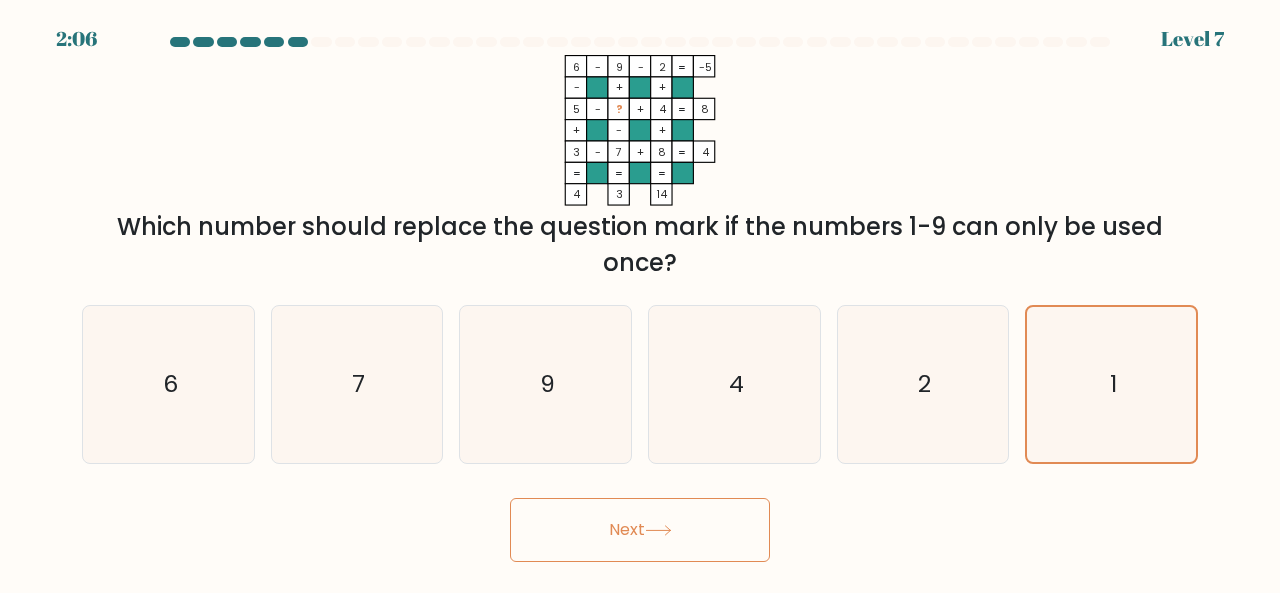 click on "Next" at bounding box center (640, 530) 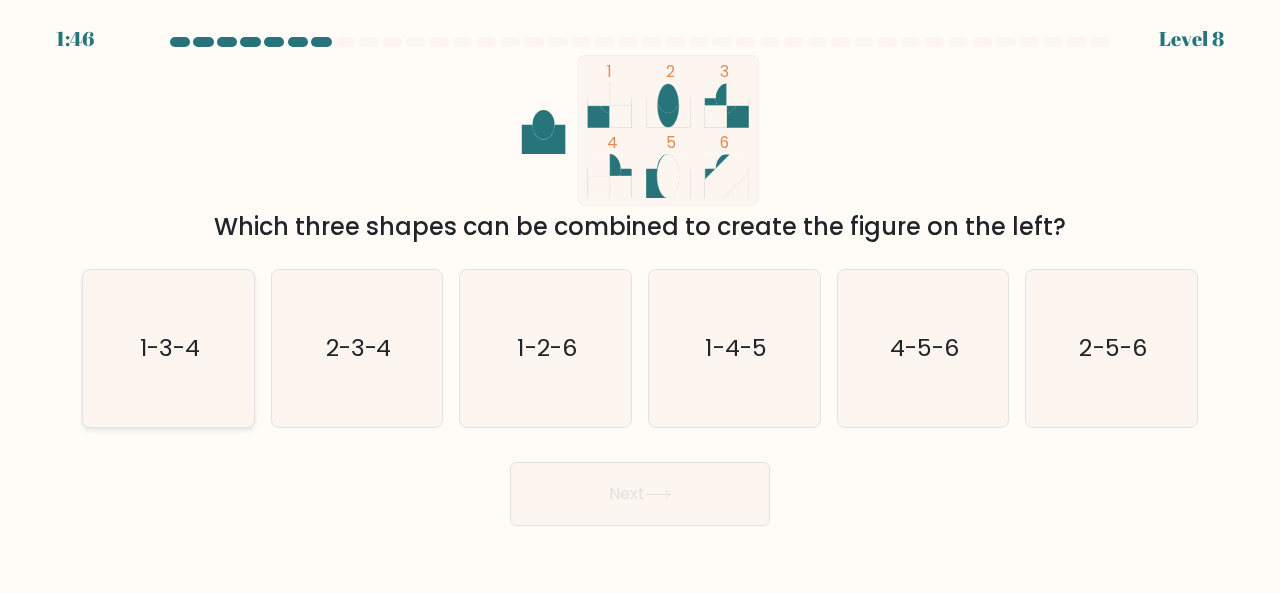 click on "1-3-4" 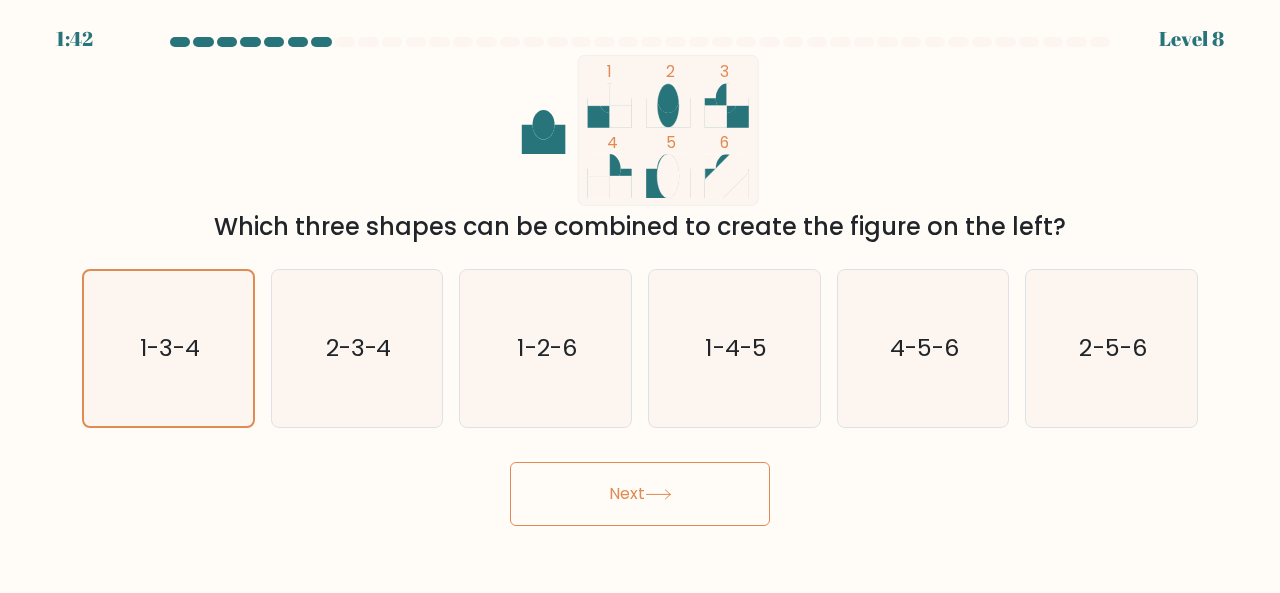 click on "Next" at bounding box center [640, 494] 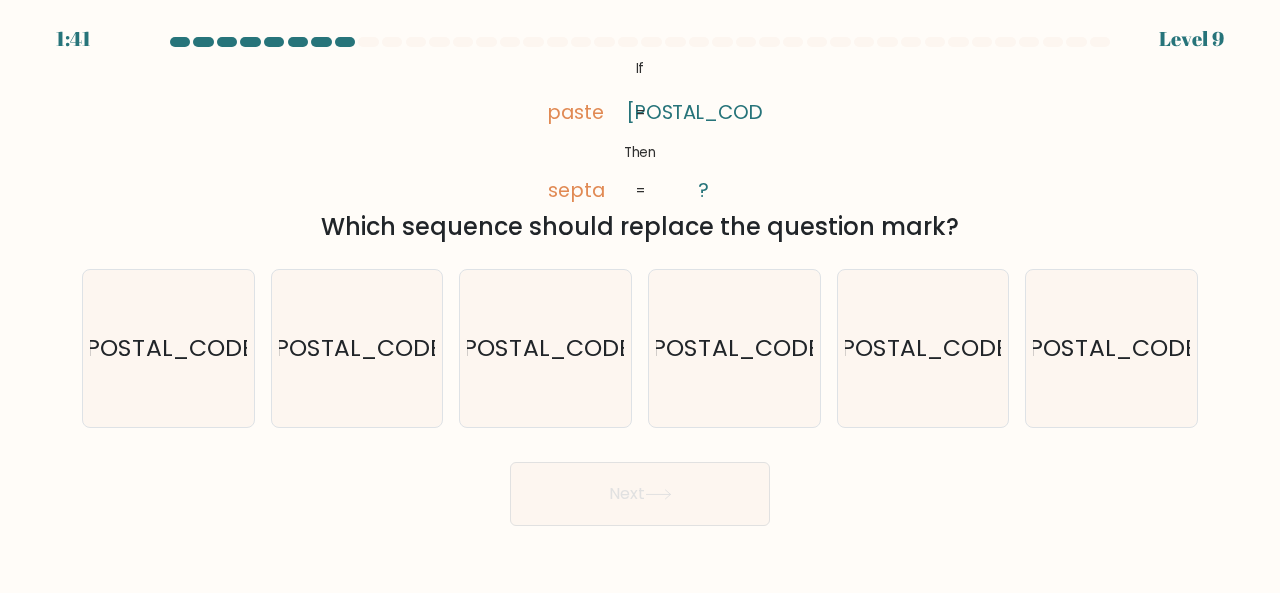 click on "Next" at bounding box center [640, 494] 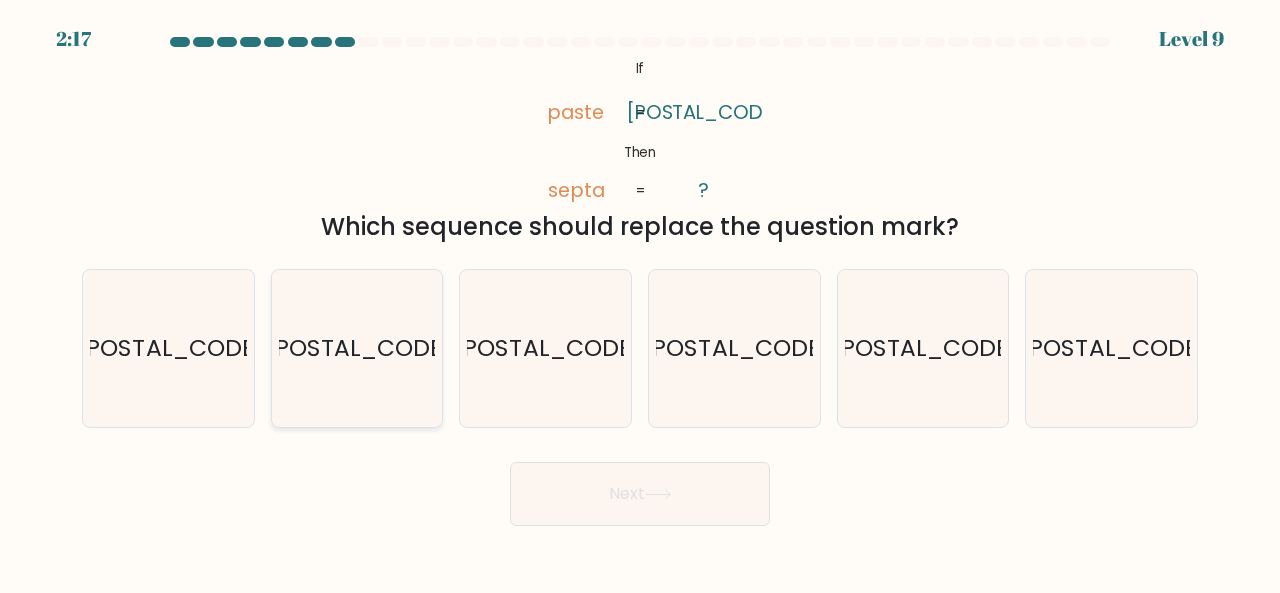click on "[POSTAL_CODE]" 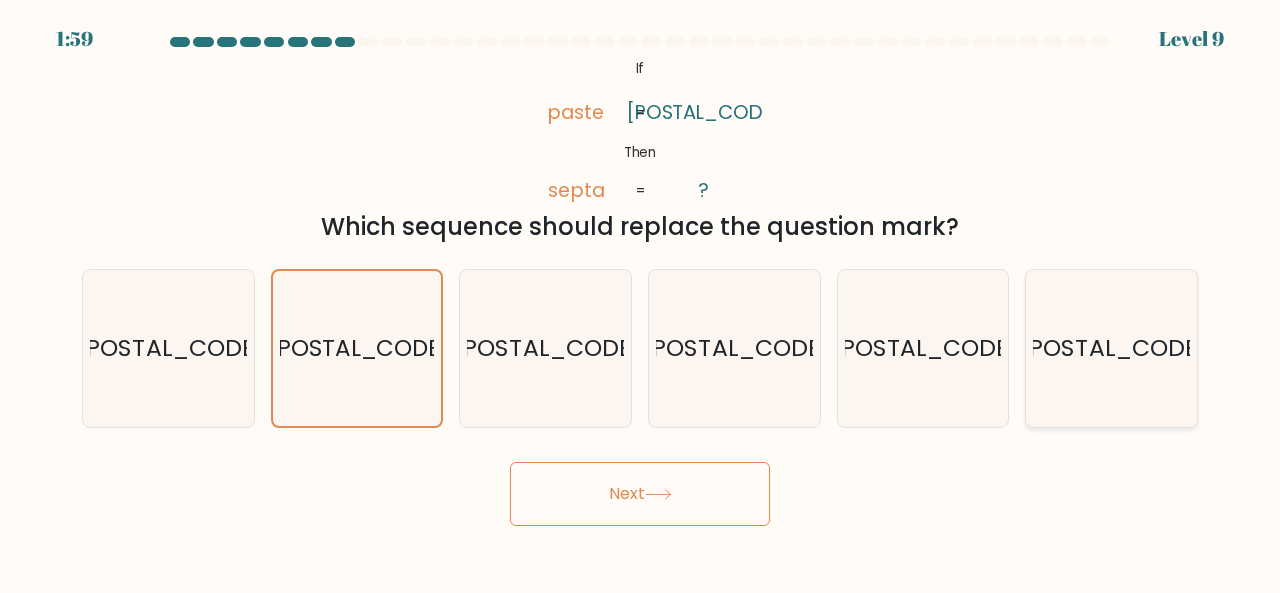 click on "[POSTAL_CODE]" 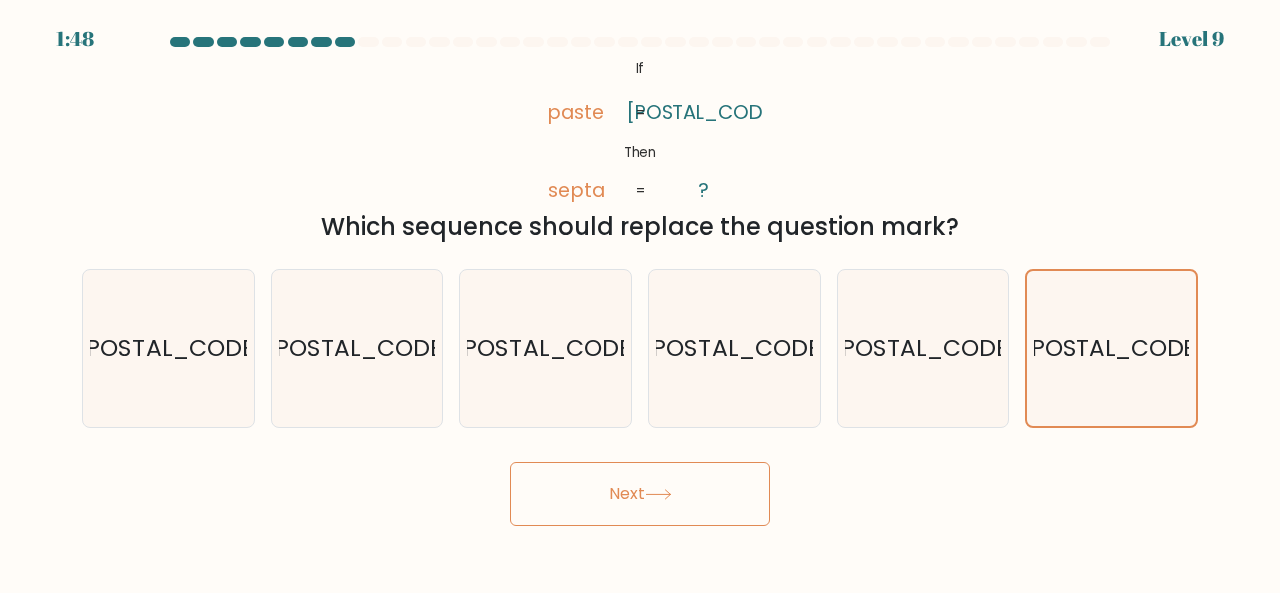 click on "Next" at bounding box center (640, 494) 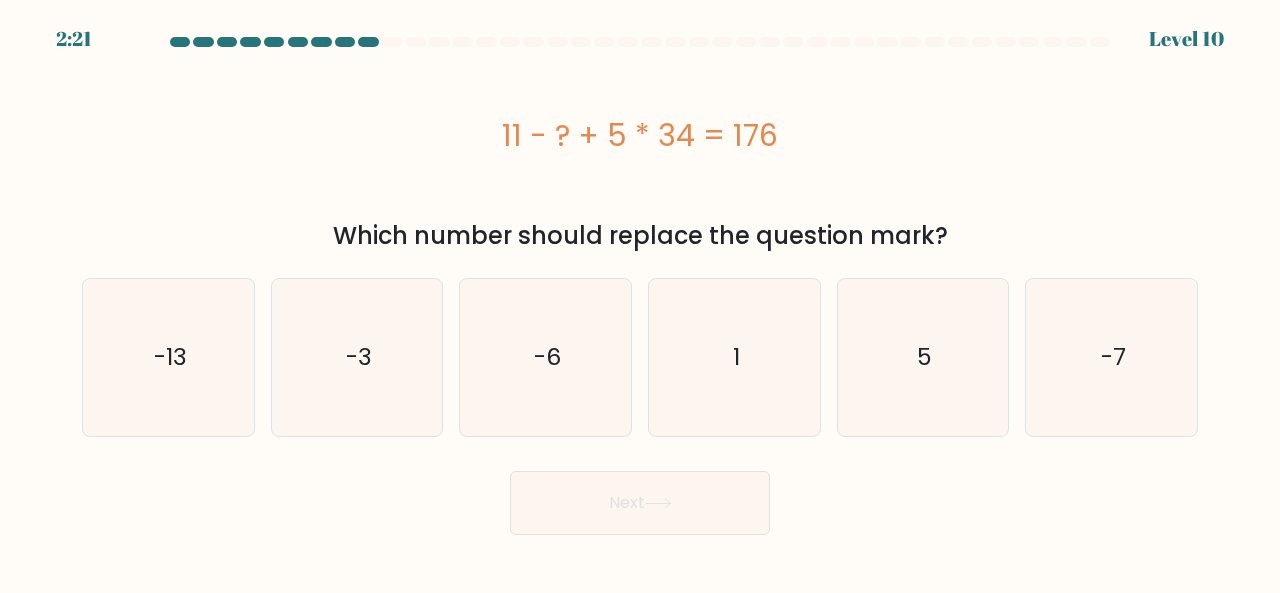 click on "2:21
Level 10" at bounding box center [640, 27] 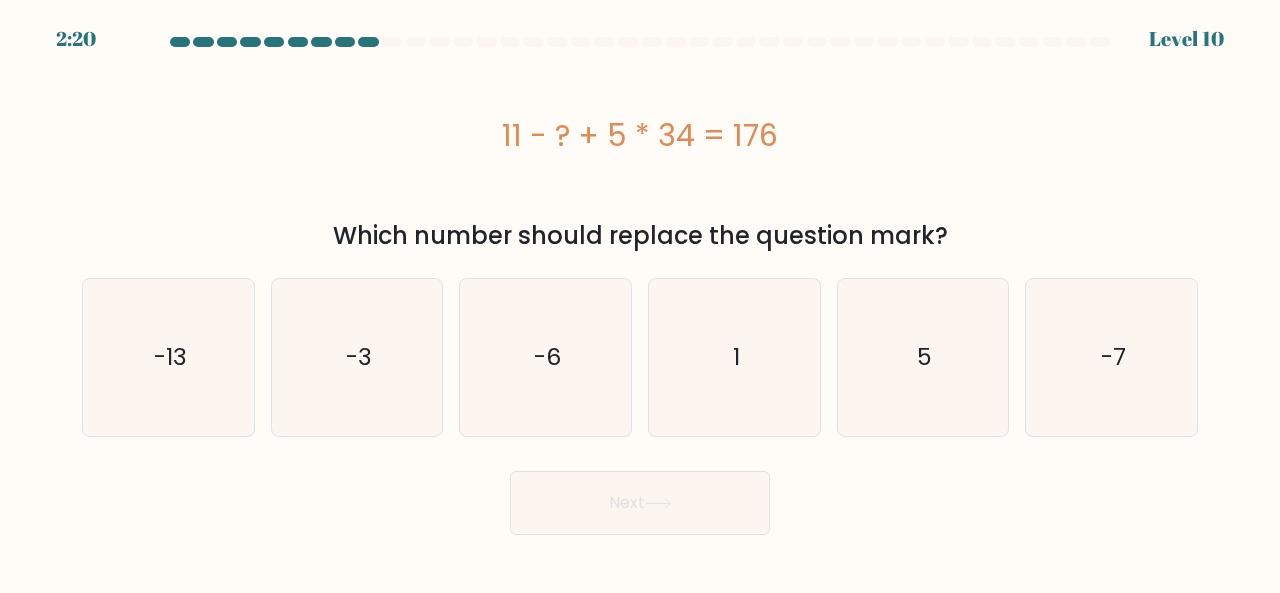 click at bounding box center (1053, 42) 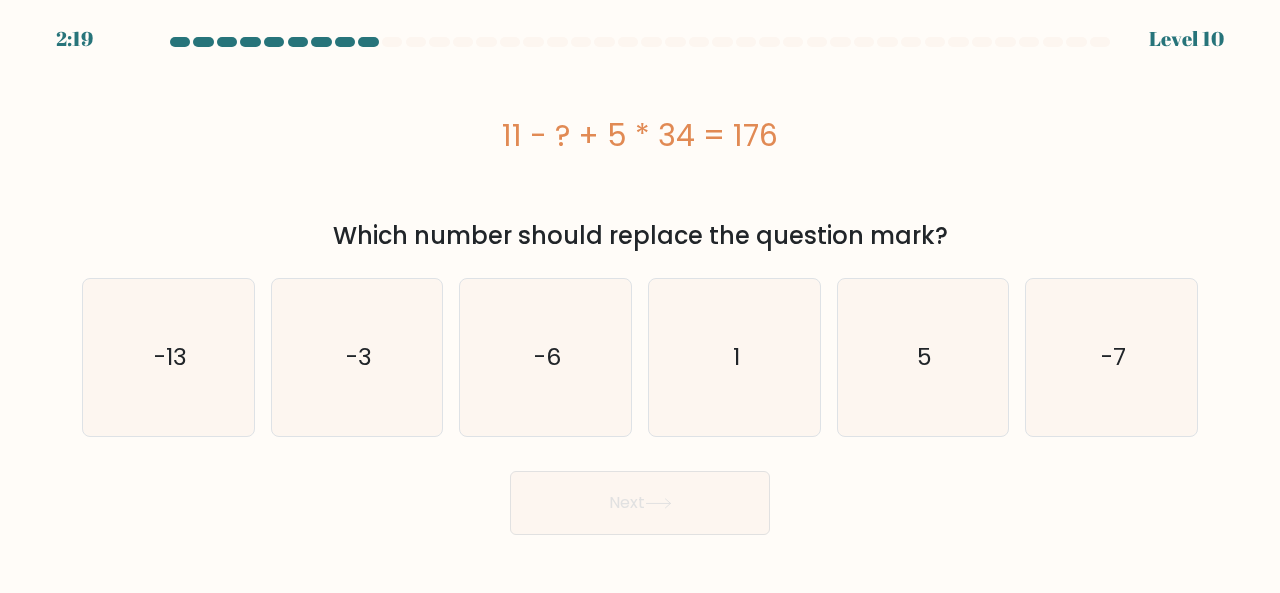 drag, startPoint x: 1059, startPoint y: 43, endPoint x: 686, endPoint y: 87, distance: 375.5862 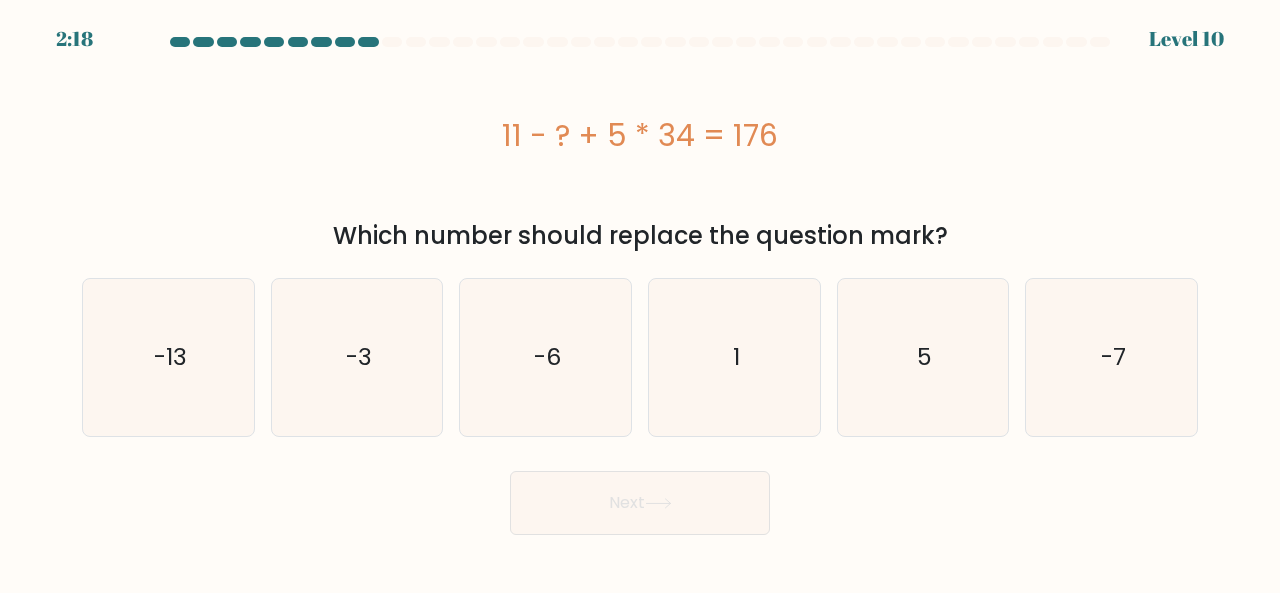 click on "11 - ? + 5 * 34 = 176" at bounding box center [640, 135] 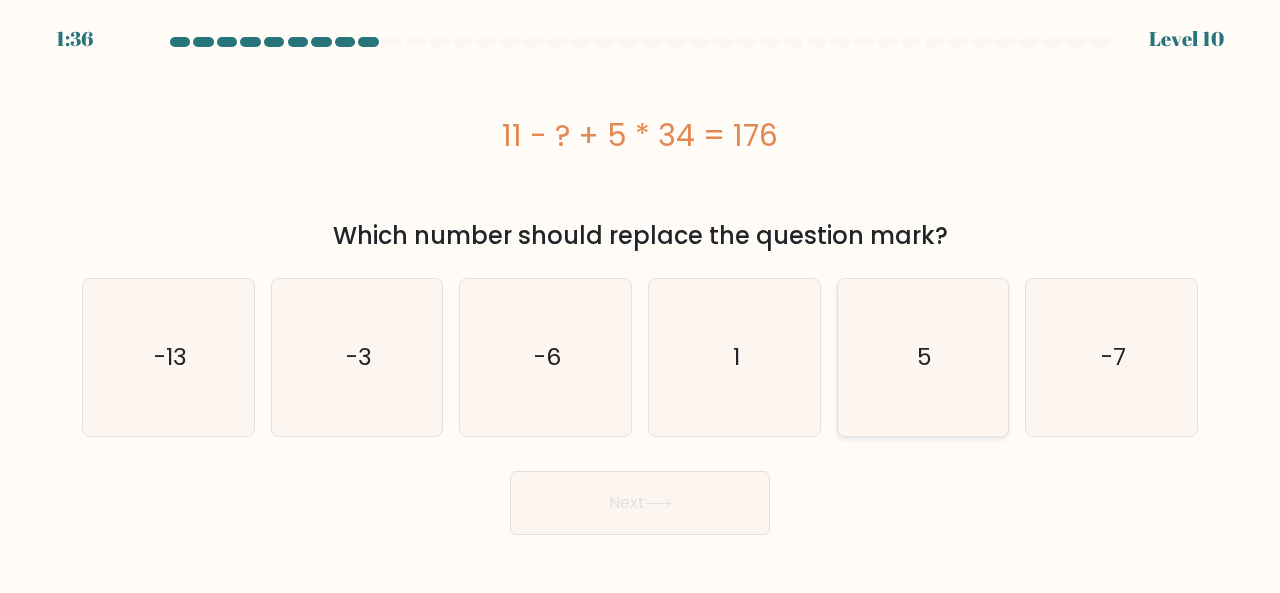 click on "5" 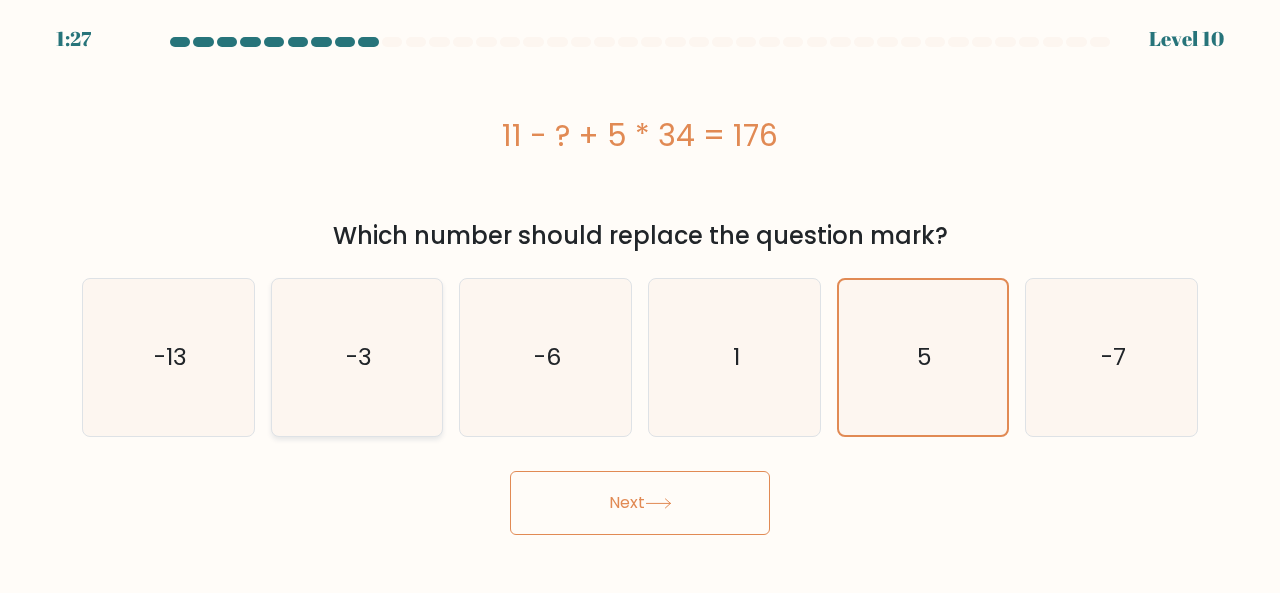 click on "-3" 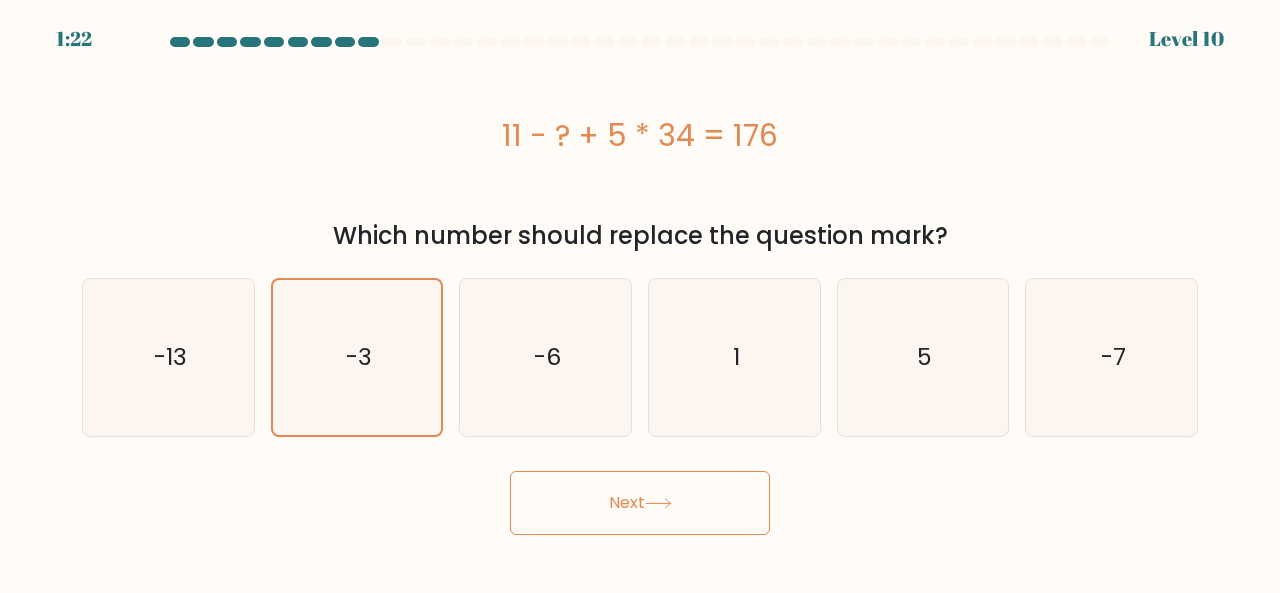 click on "Next" at bounding box center (640, 503) 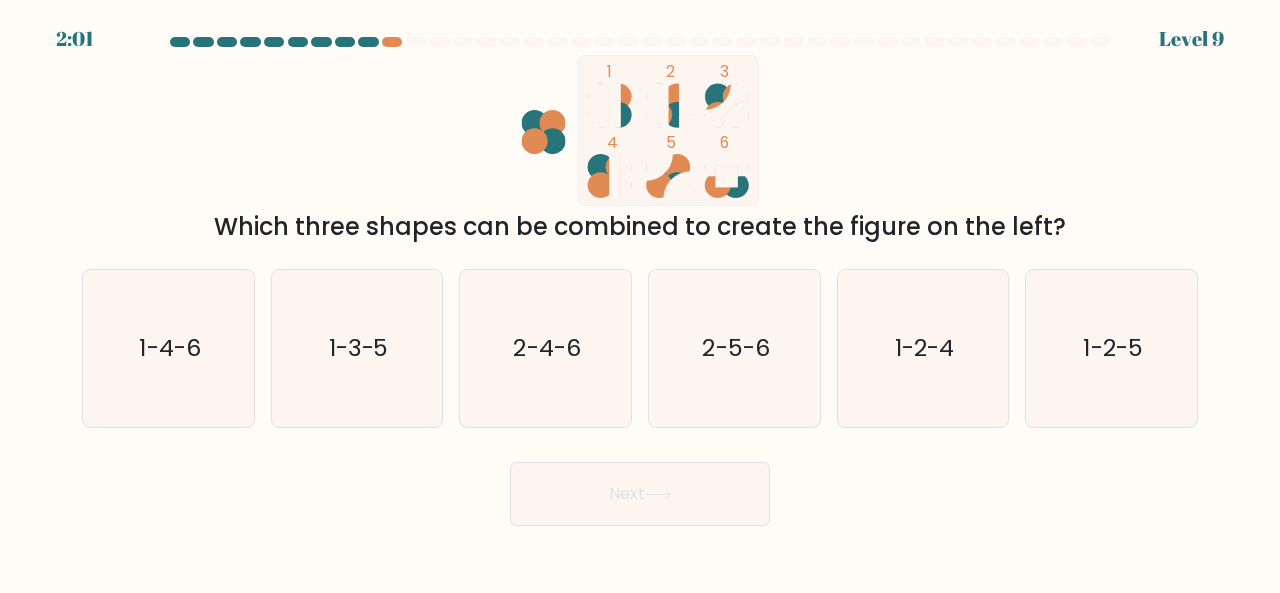 drag, startPoint x: 763, startPoint y: 29, endPoint x: 524, endPoint y: -57, distance: 254.00197 